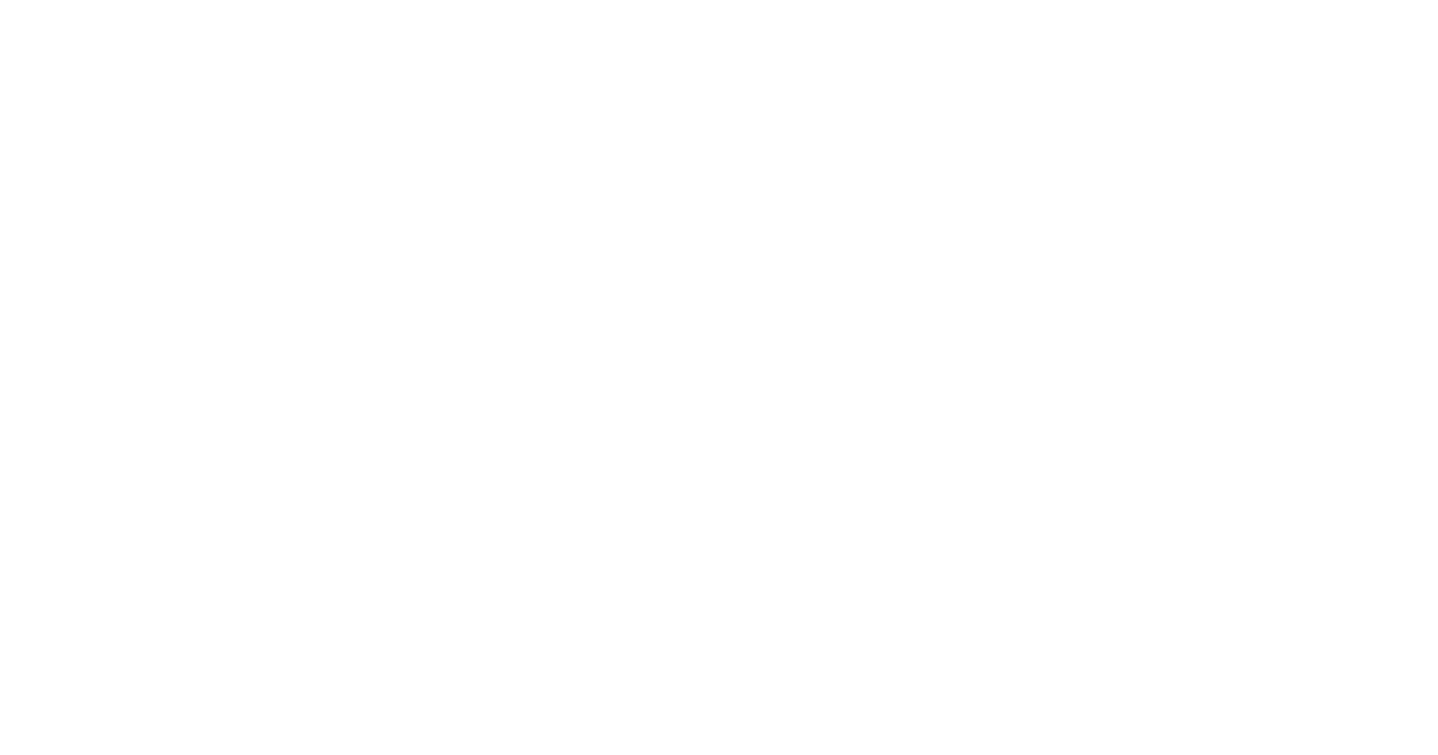 scroll, scrollTop: 0, scrollLeft: 0, axis: both 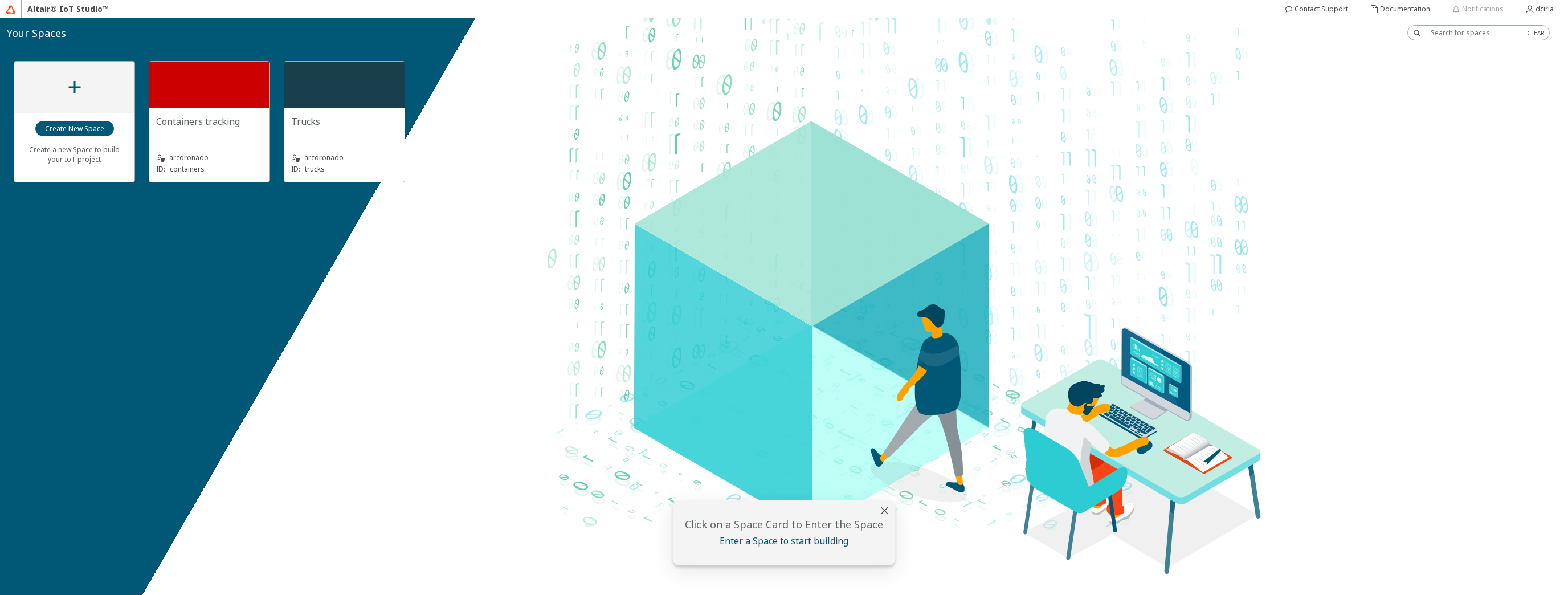 click at bounding box center (209, 85) 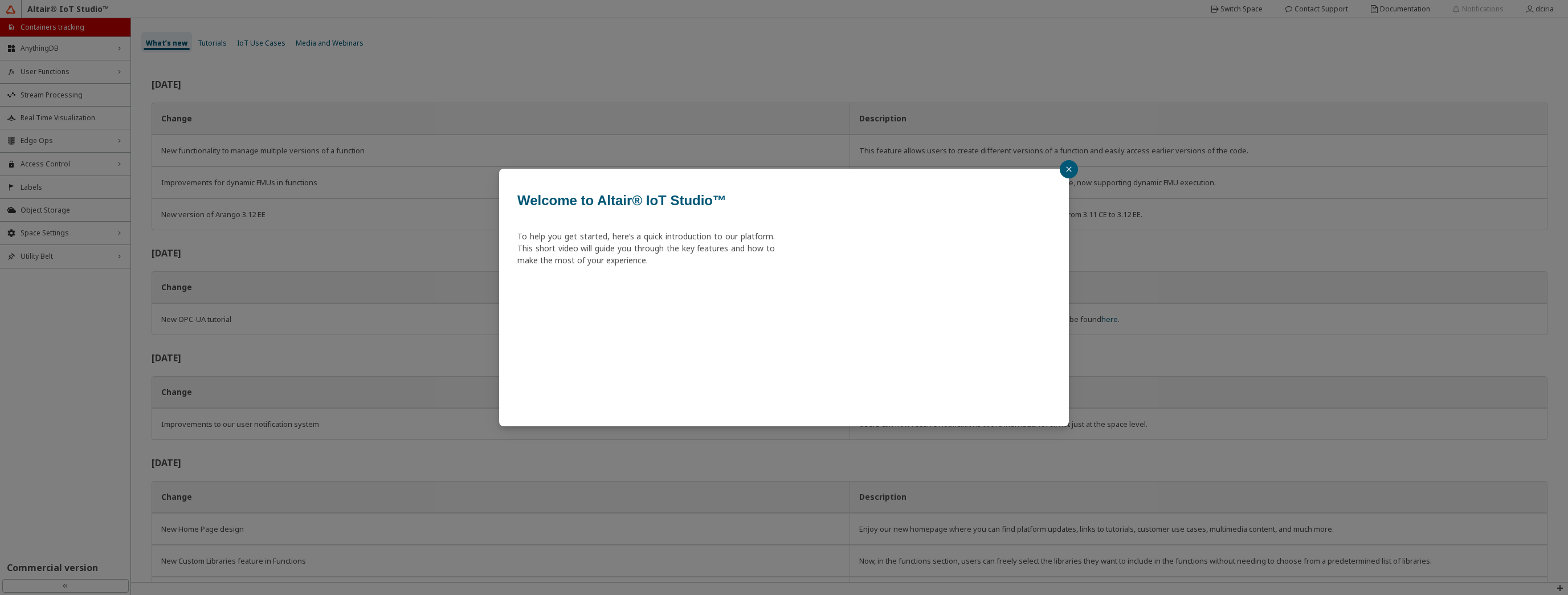 click 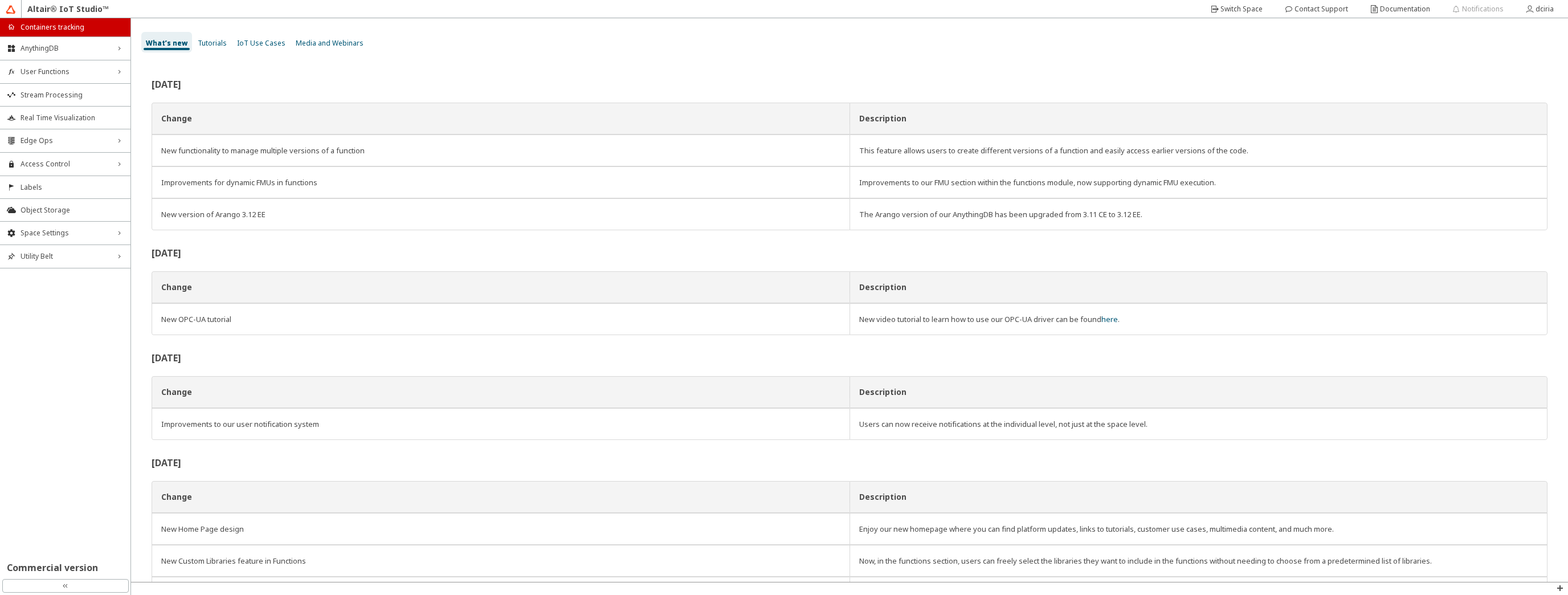 click on "Edge Ops" at bounding box center [65, 141] 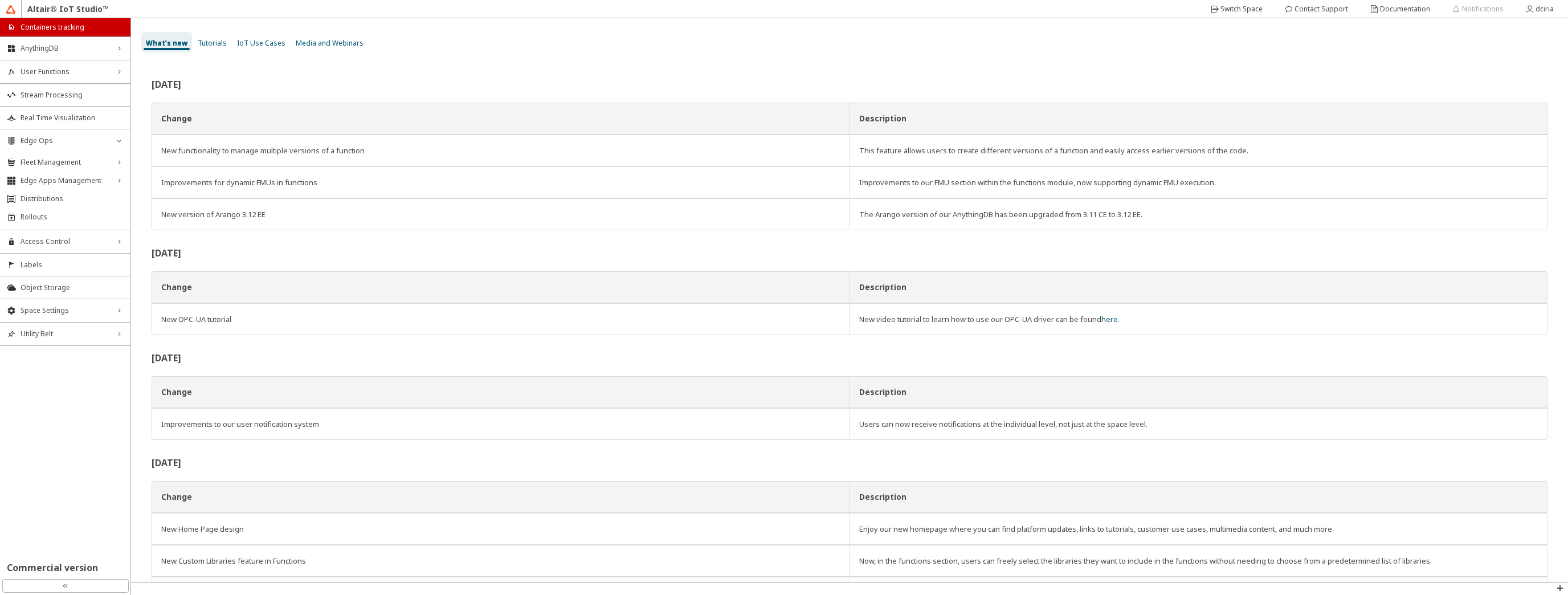 click on "Edge Apps Management right_chevron" at bounding box center (65, 181) 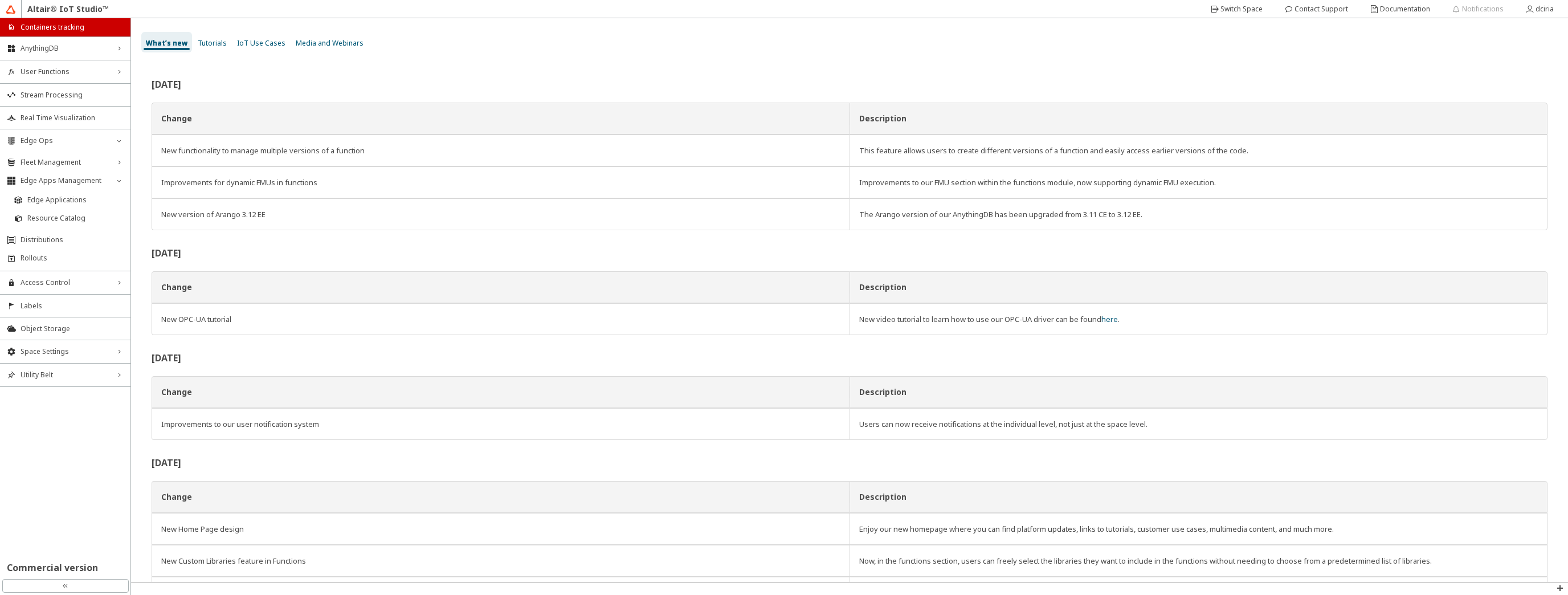 click on "Edge Applications" at bounding box center (75, 200) 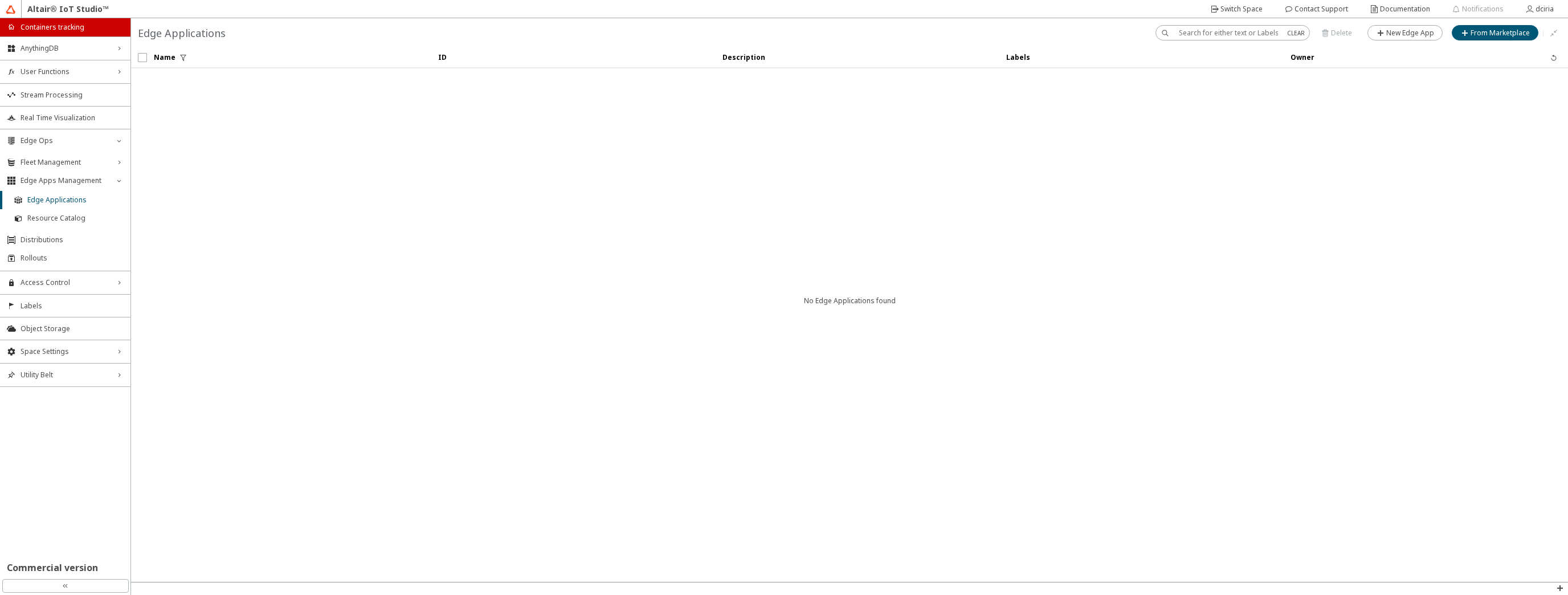 click on "Fleet Management" at bounding box center [65, 162] 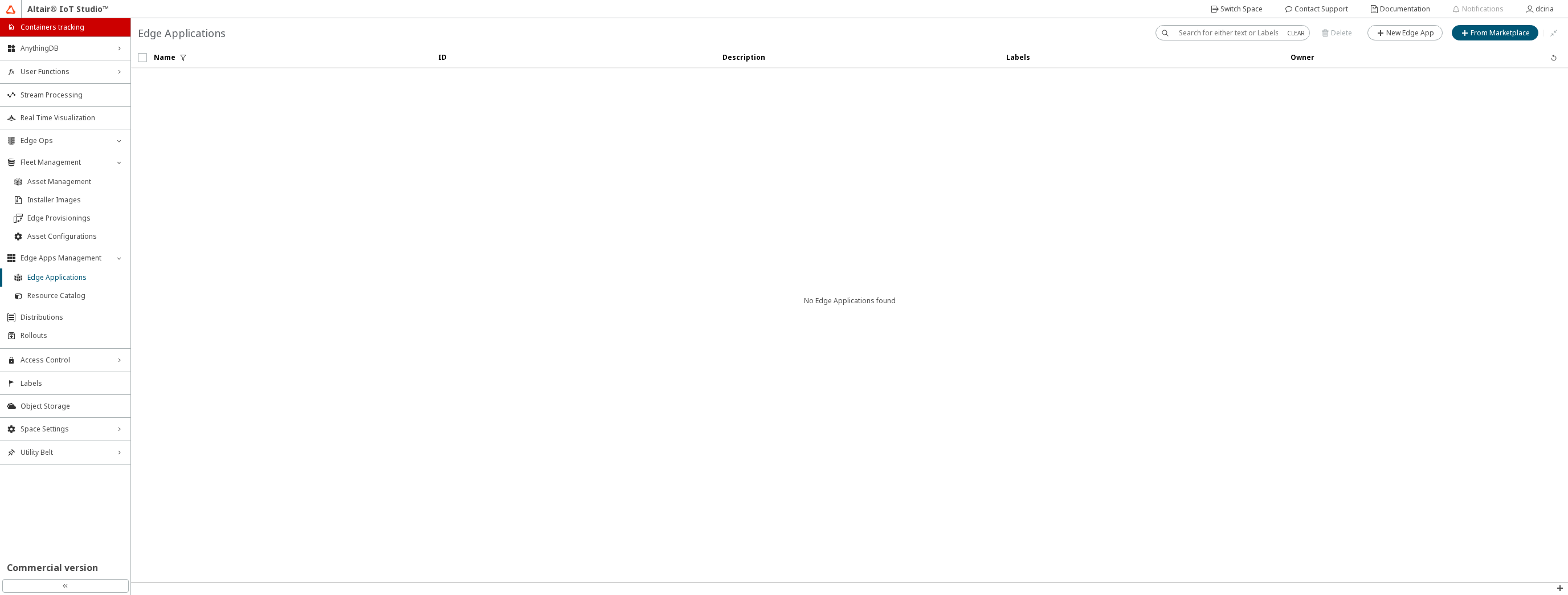 click on "Asset Management" at bounding box center [75, 182] 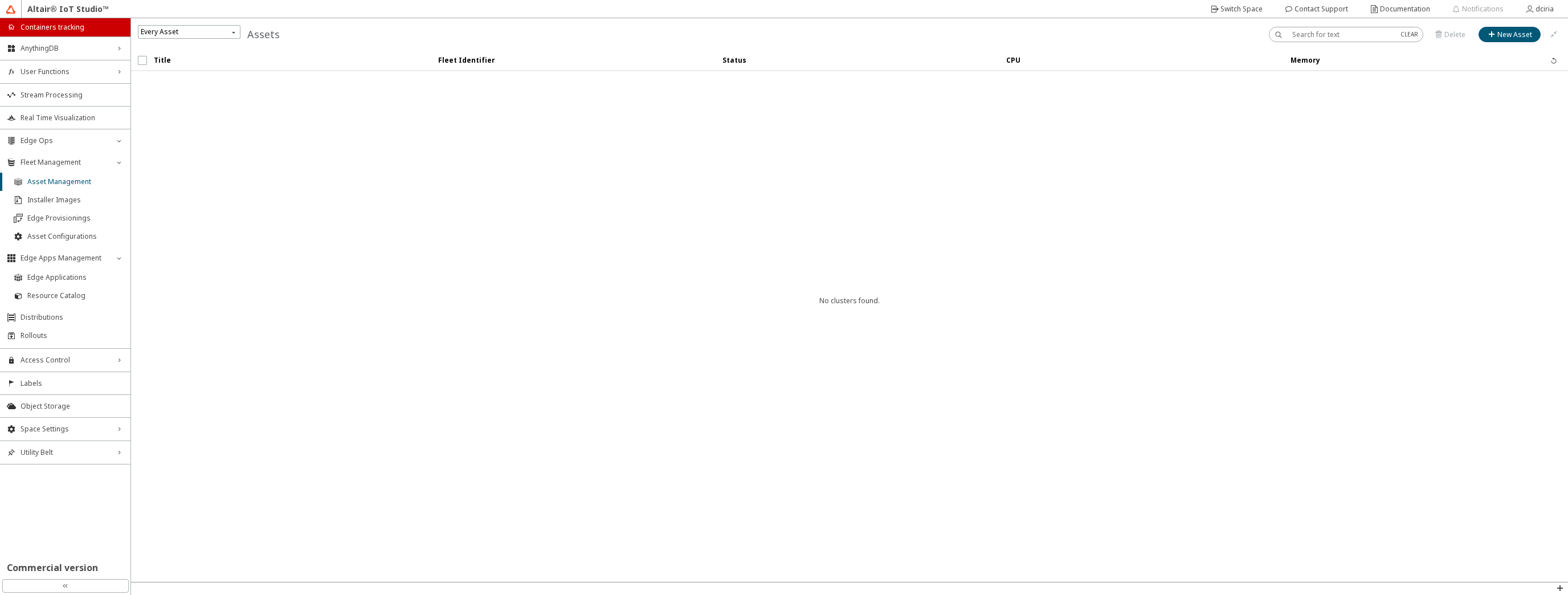 click on "Rollouts" at bounding box center [72, 336] 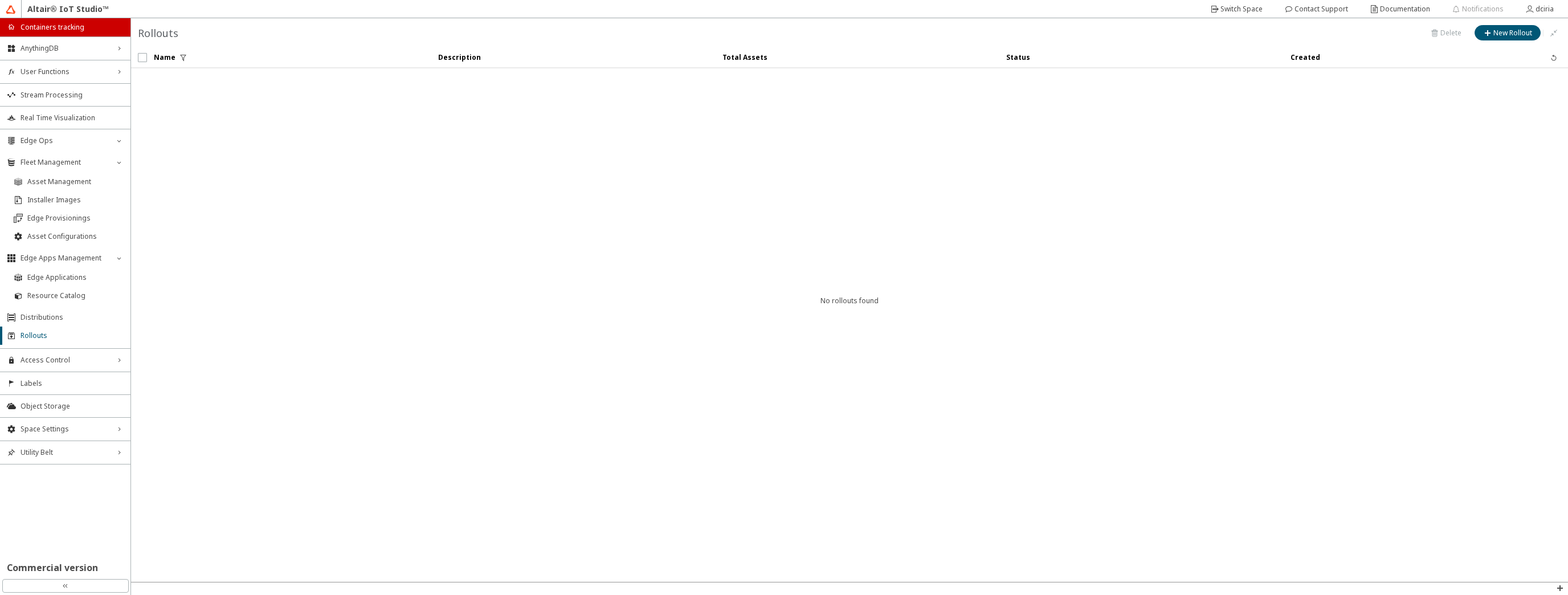 click on "Distributions" at bounding box center [65, 317] 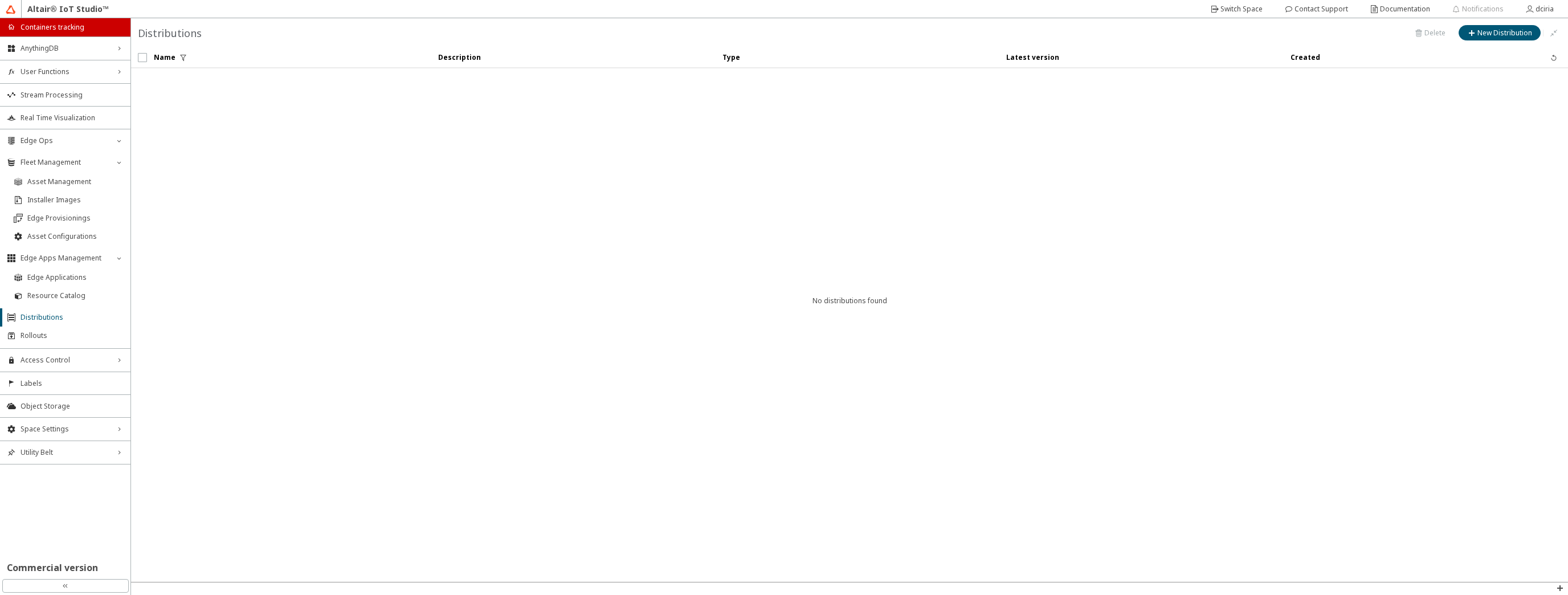 click on "Edge Ops down_chevron" at bounding box center [65, 141] 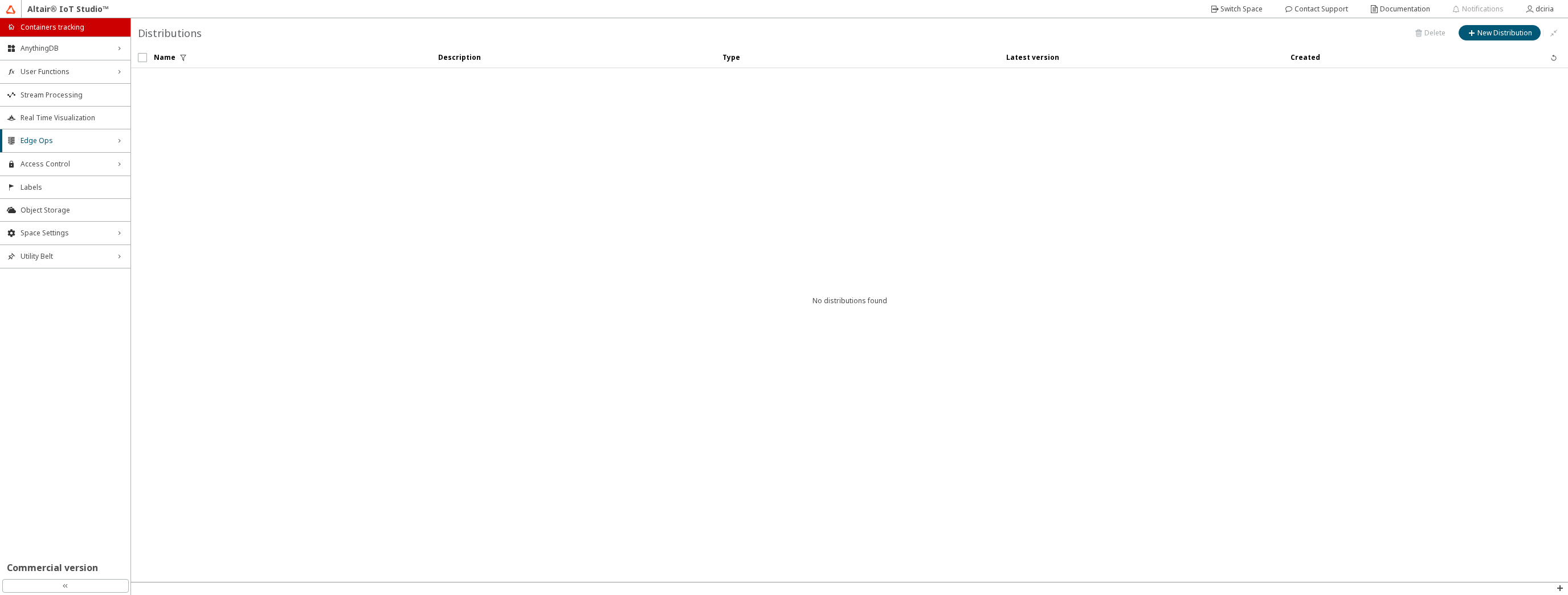 click on "Edge Ops" at bounding box center [65, 141] 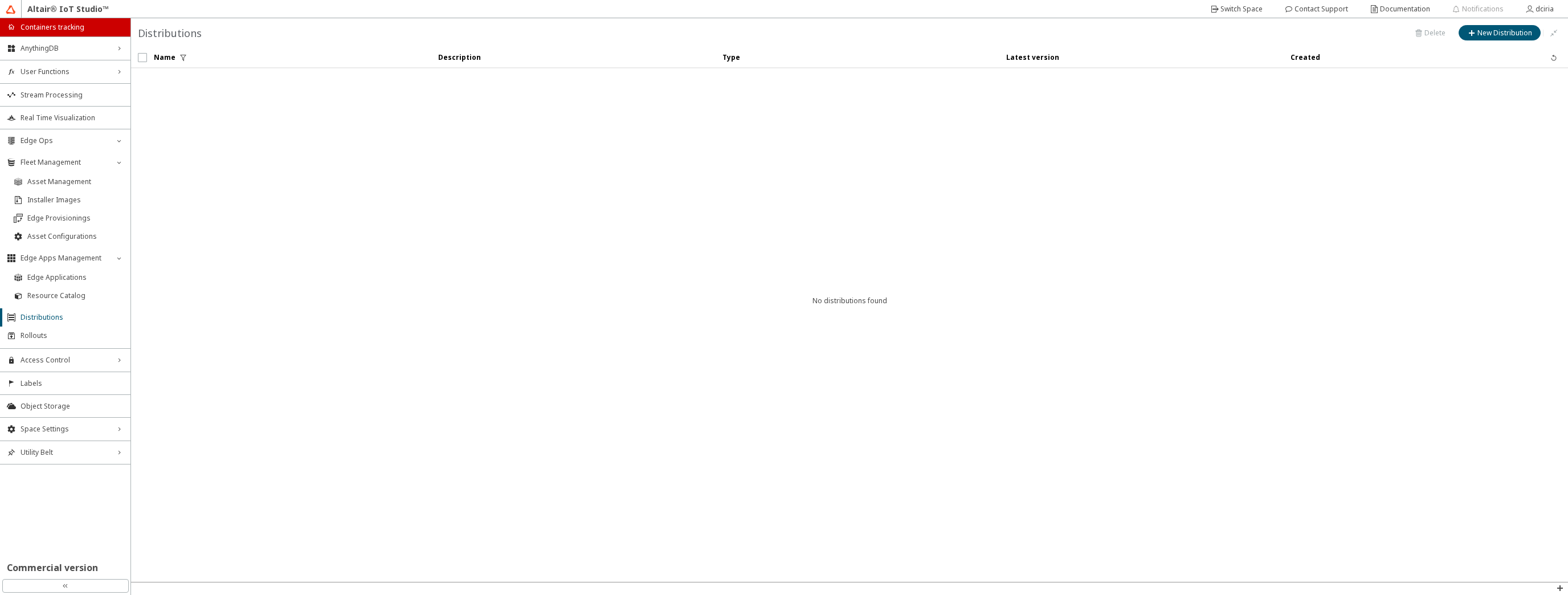 click on "Fleet Management" at bounding box center [65, 162] 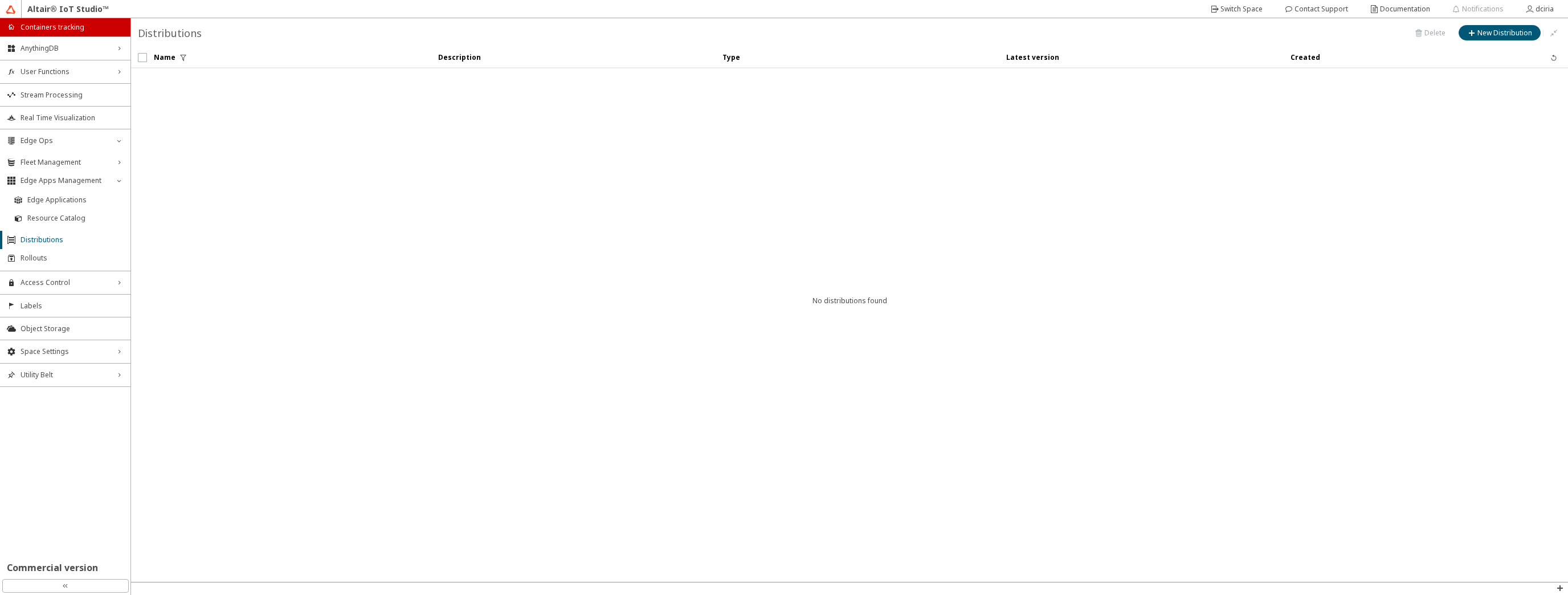 click on "Edge Apps Management" at bounding box center (65, 181) 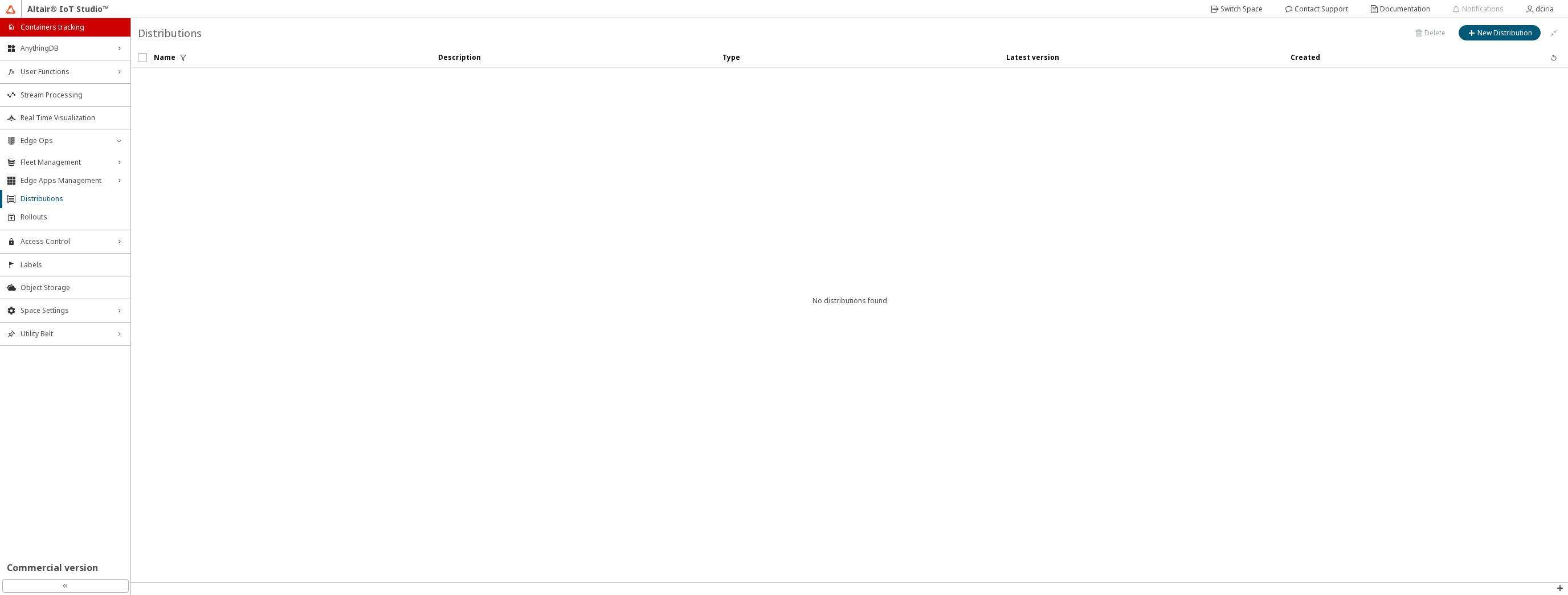 click on "Distributions" at bounding box center (65, 199) 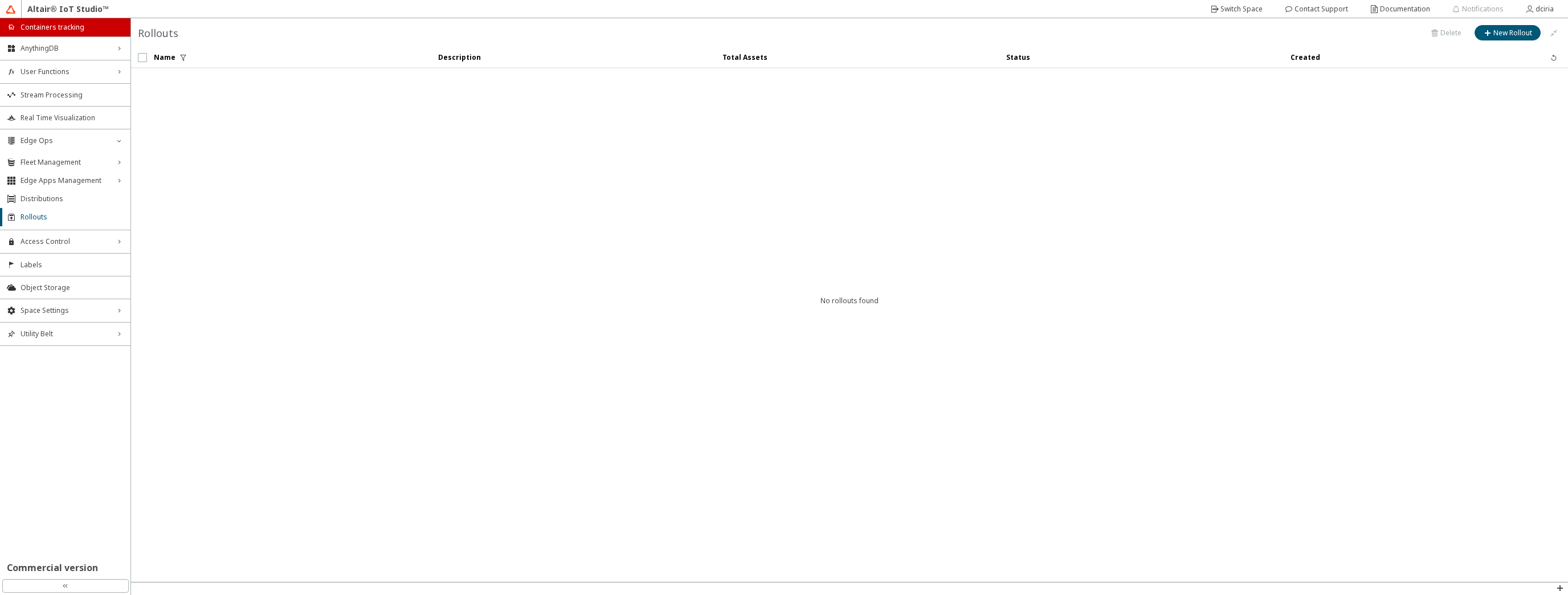 click on "User Functions" at bounding box center (65, 72) 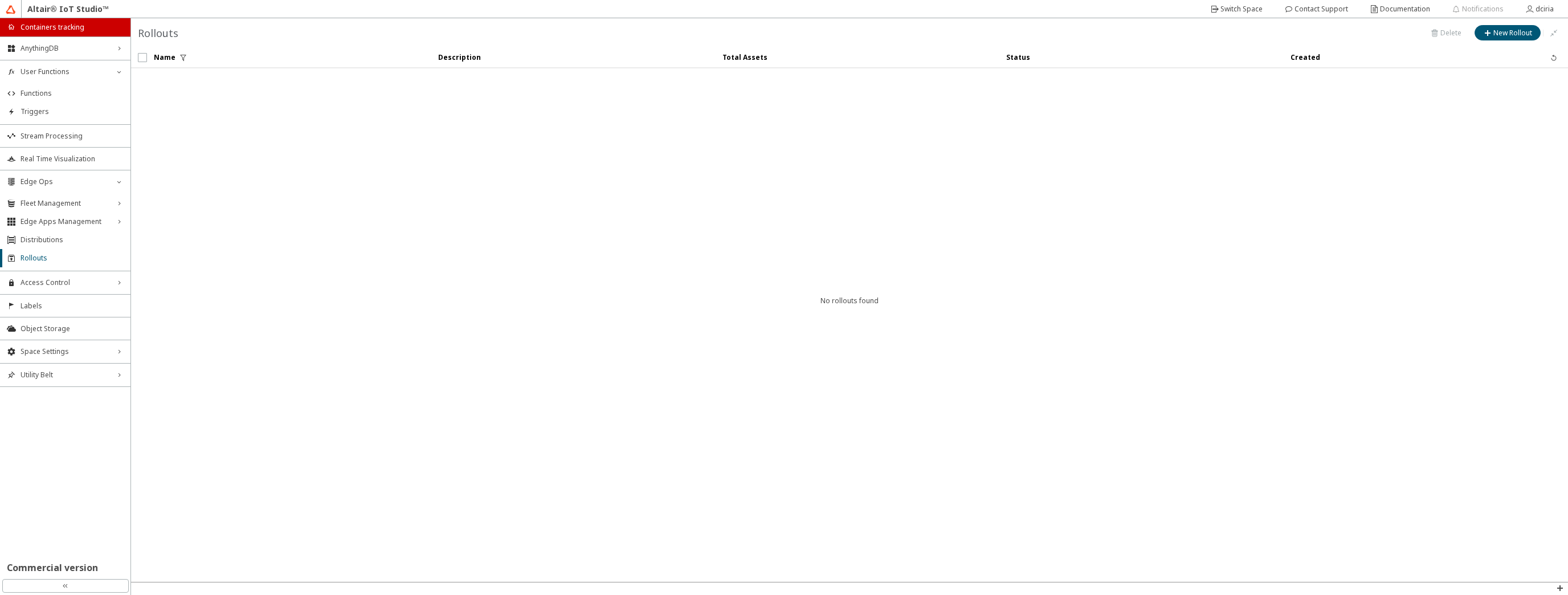 click on "Functions" at bounding box center [72, 93] 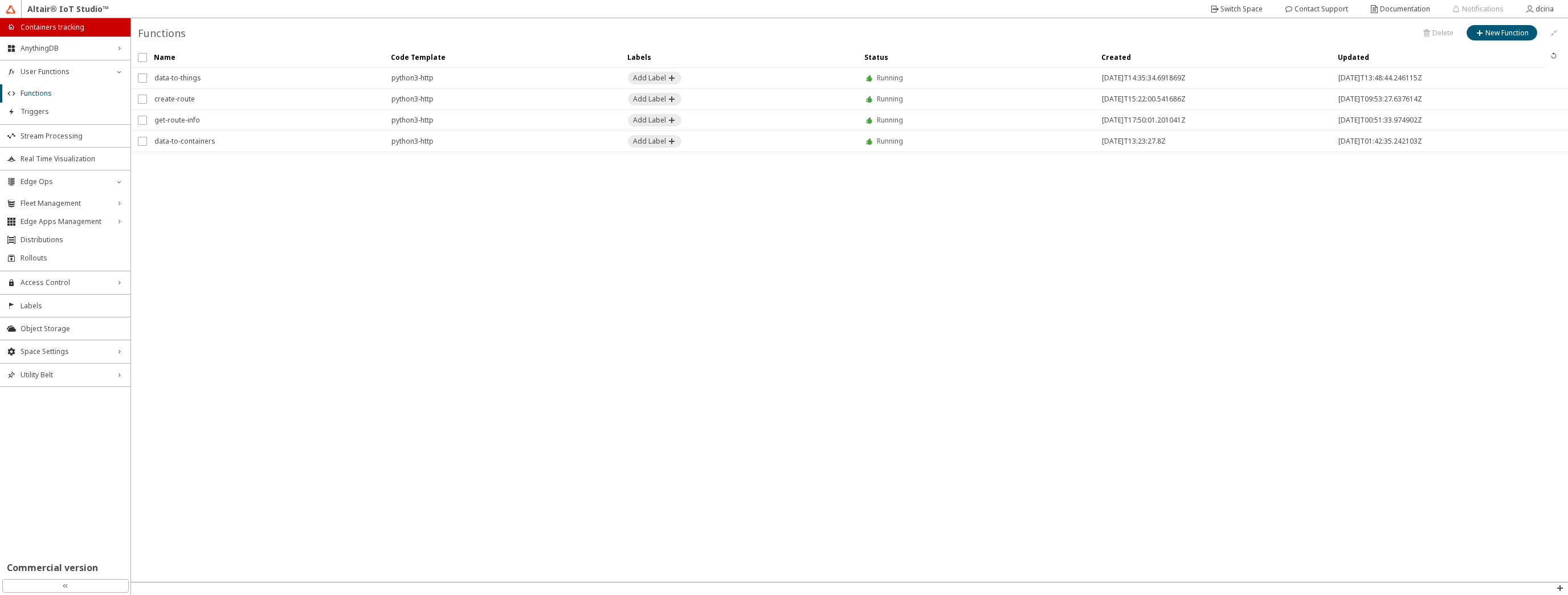 click on "data-to-things" at bounding box center [266, 78] 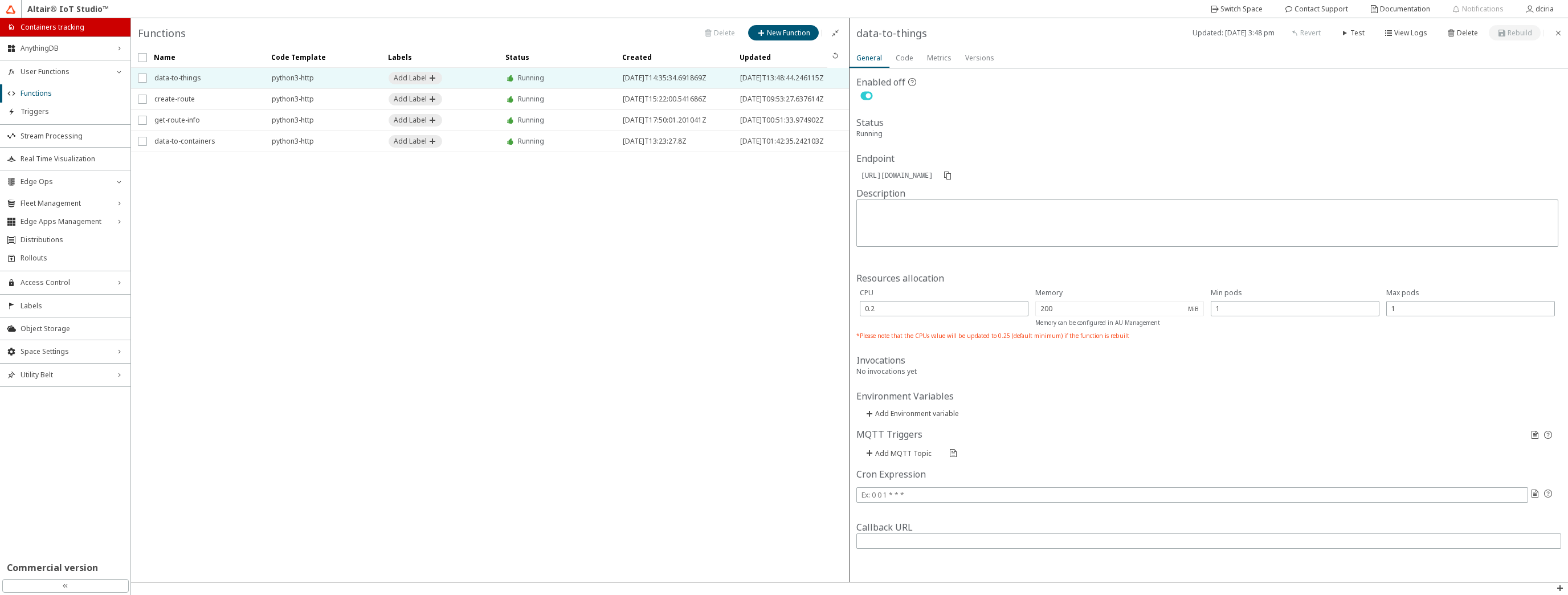 click on "Triggers" at bounding box center (72, 112) 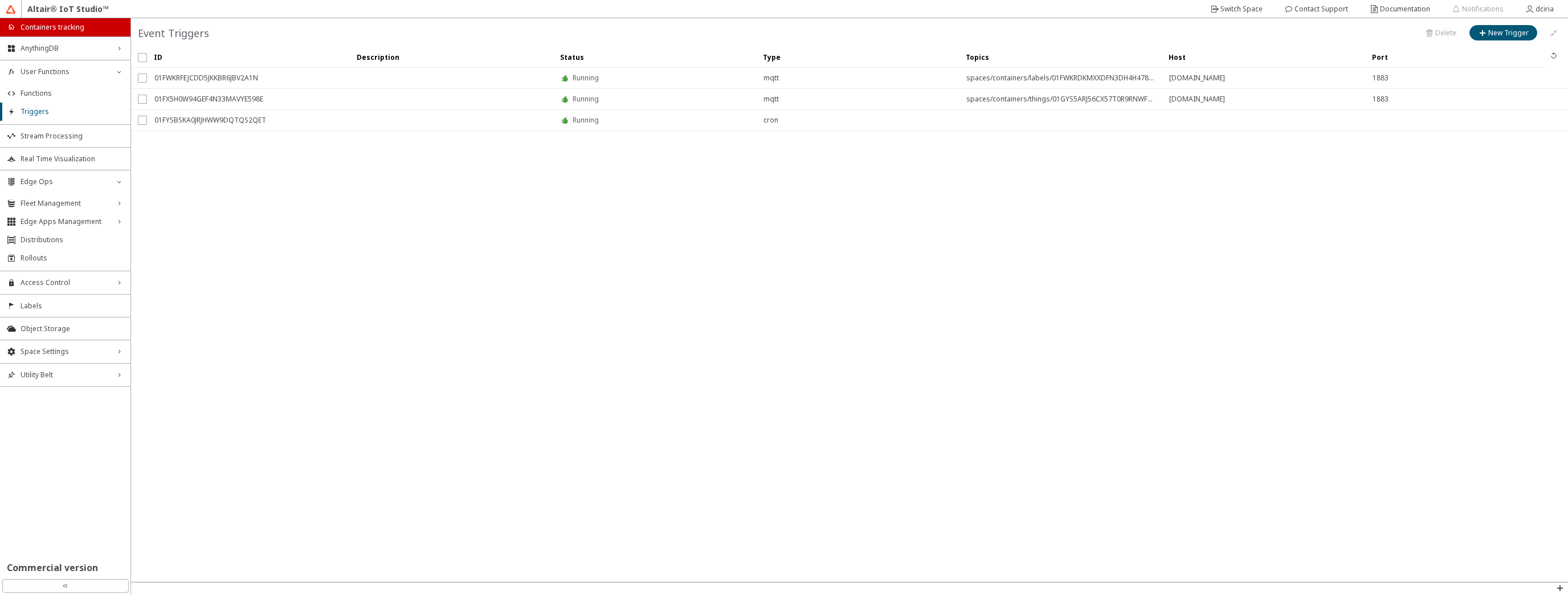 click on "01FWKRFEJCDD5JKKBR6JBV2A1N" at bounding box center [248, 78] 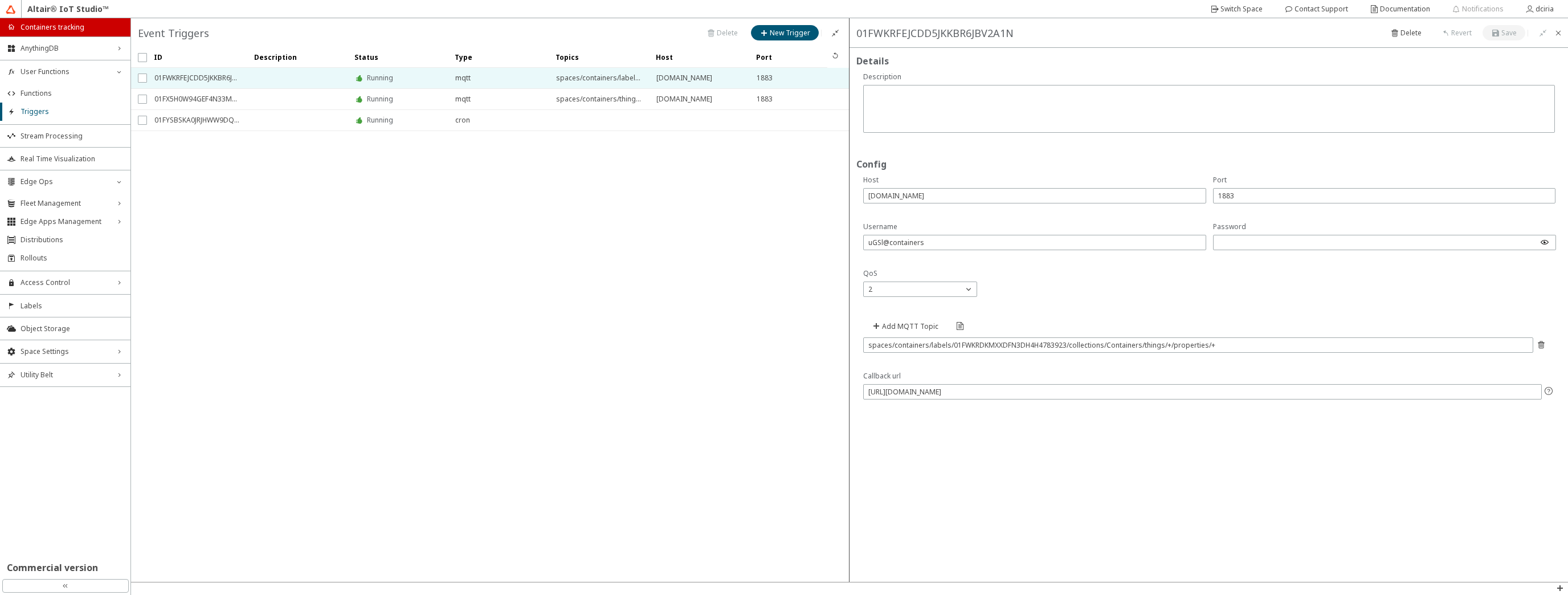 click on "Real Time Visualization" at bounding box center [72, 159] 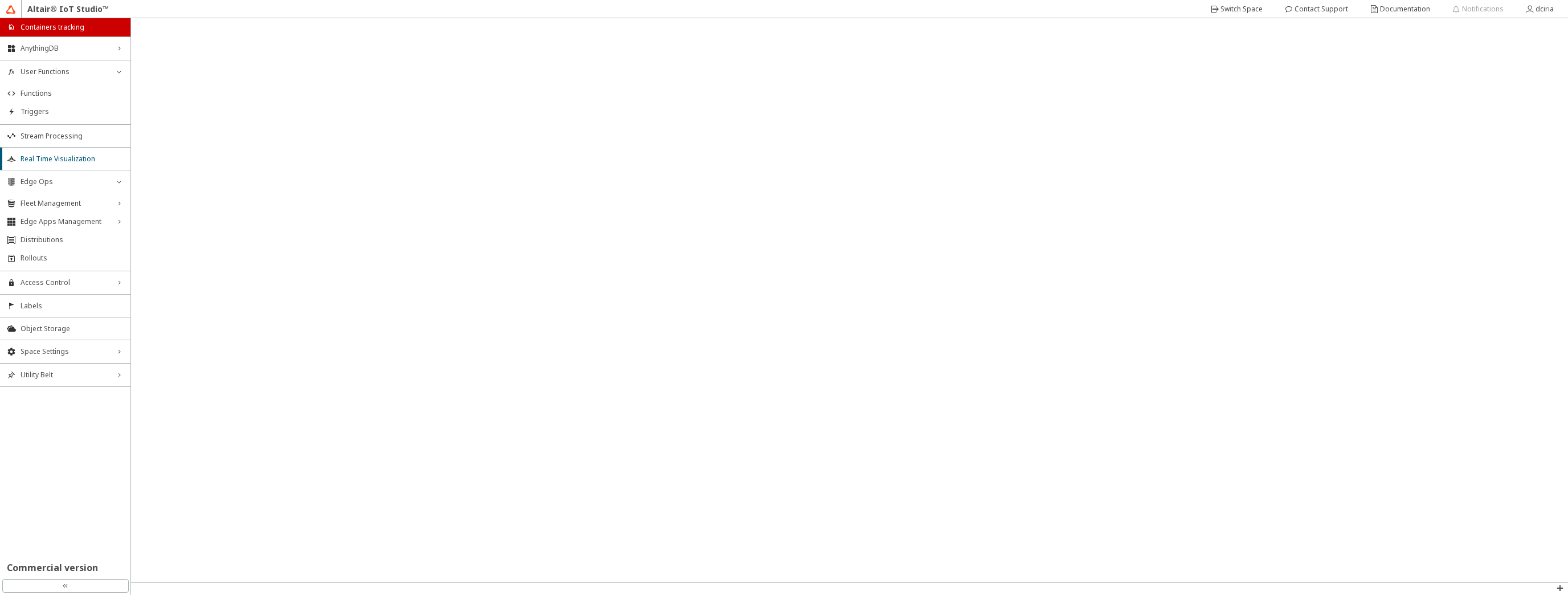 click on "AnythingDB" at bounding box center [65, 48] 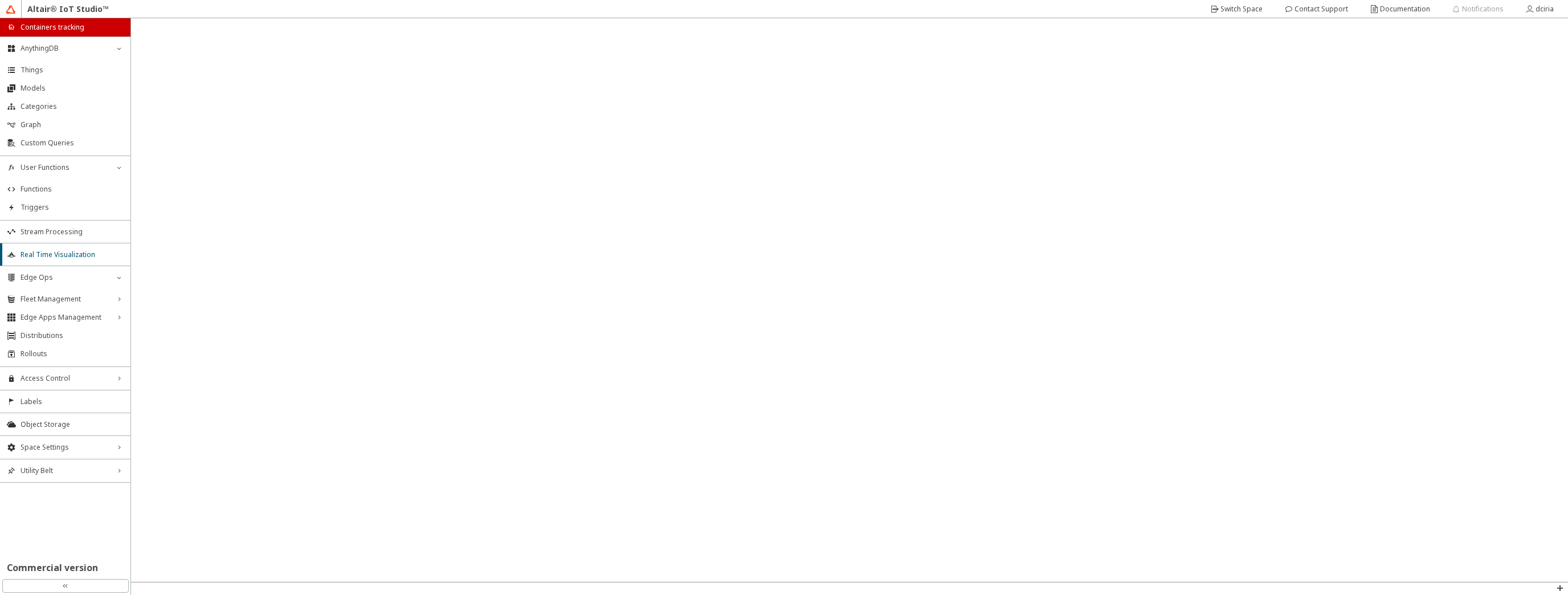 click on "Things" at bounding box center (72, 70) 